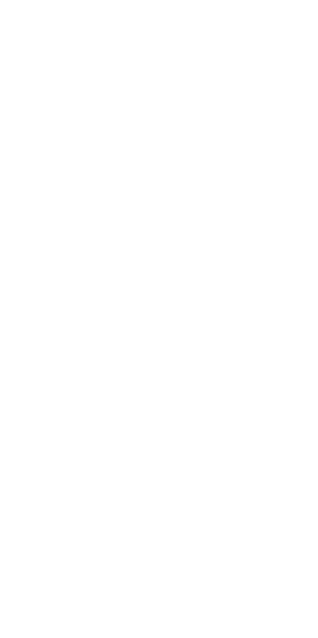 scroll, scrollTop: 0, scrollLeft: 0, axis: both 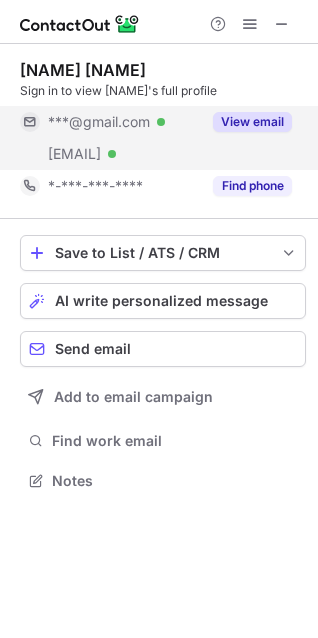 click on "View email" at bounding box center [252, 122] 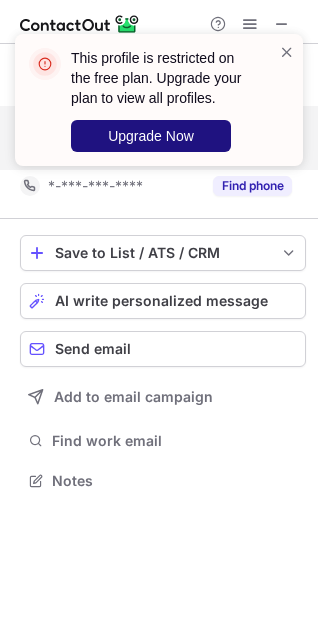 click on "Upgrade Now" at bounding box center [151, 136] 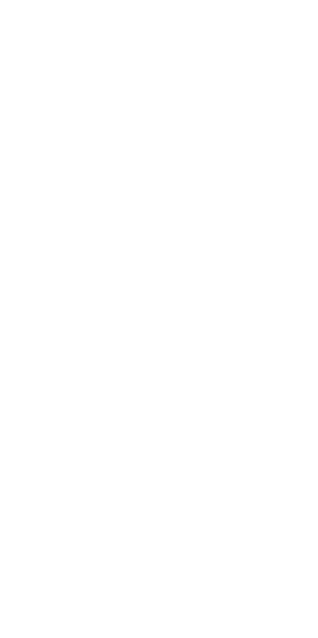 scroll, scrollTop: 0, scrollLeft: 0, axis: both 